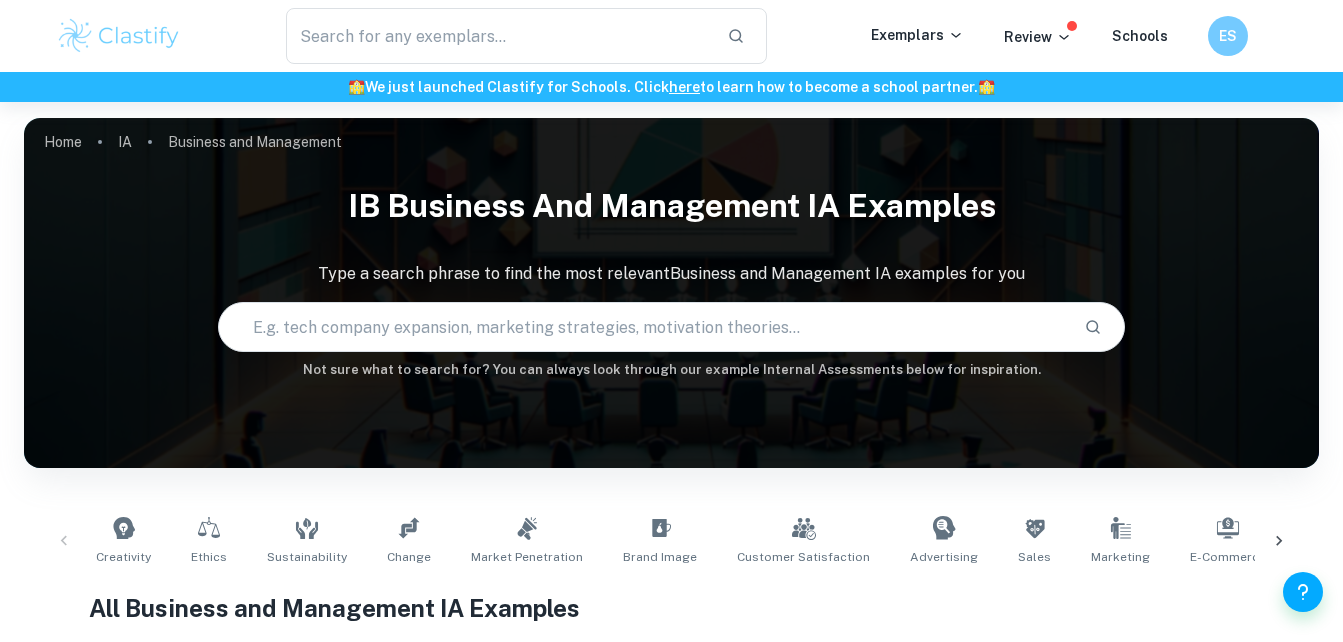 scroll, scrollTop: 0, scrollLeft: 0, axis: both 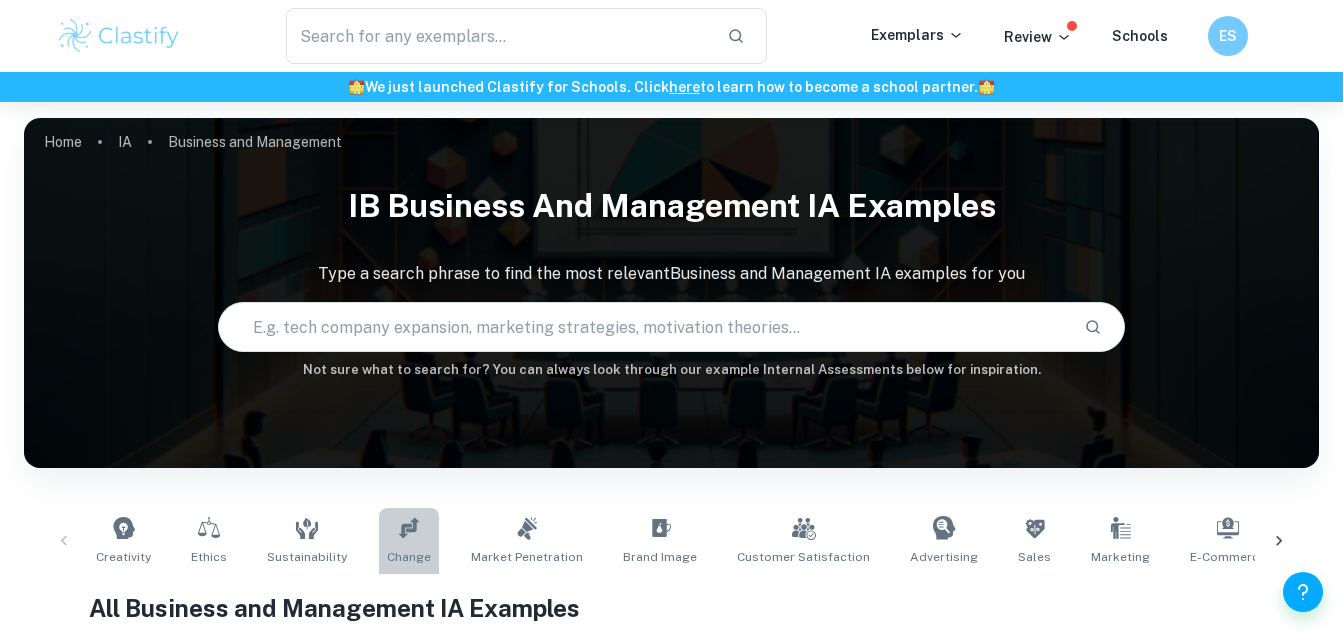 click on "Change" at bounding box center [409, 557] 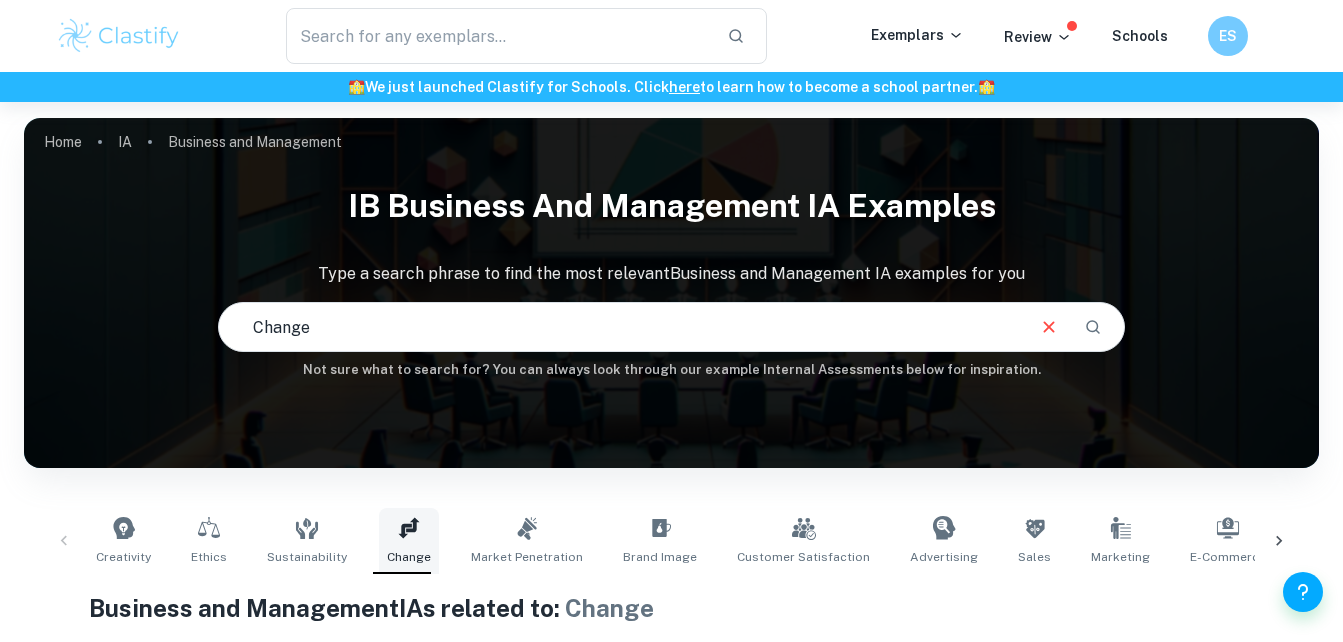 scroll, scrollTop: 332, scrollLeft: 0, axis: vertical 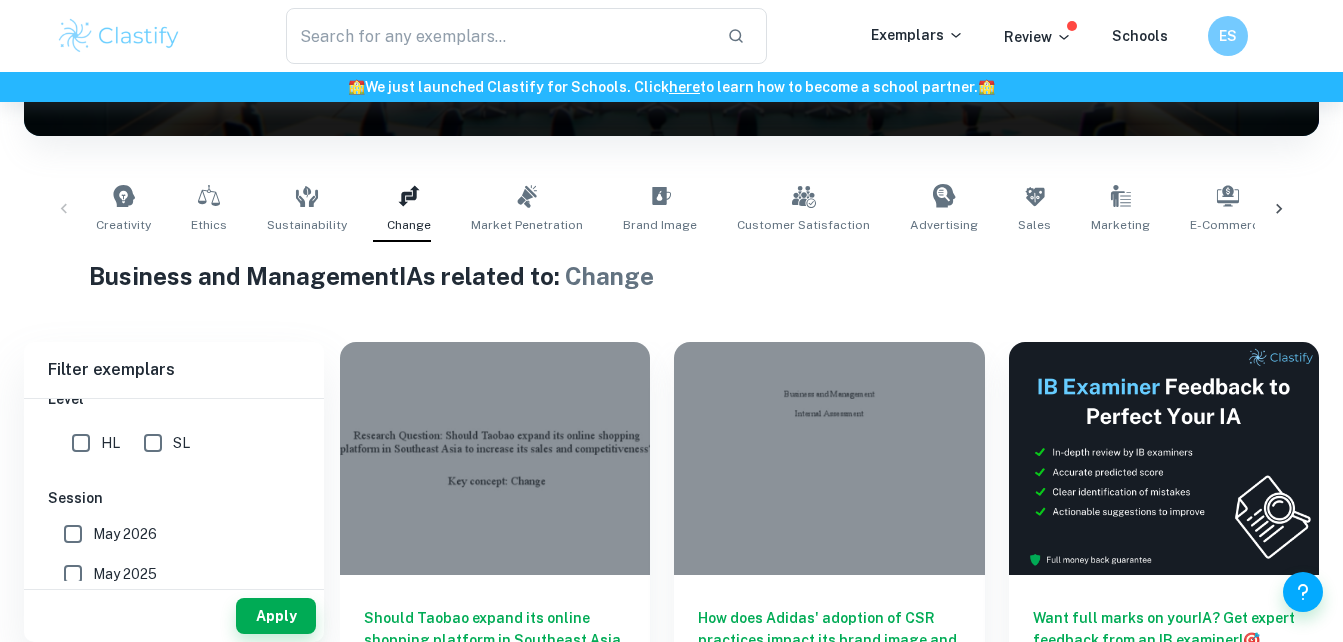 click on "SL" at bounding box center (153, 443) 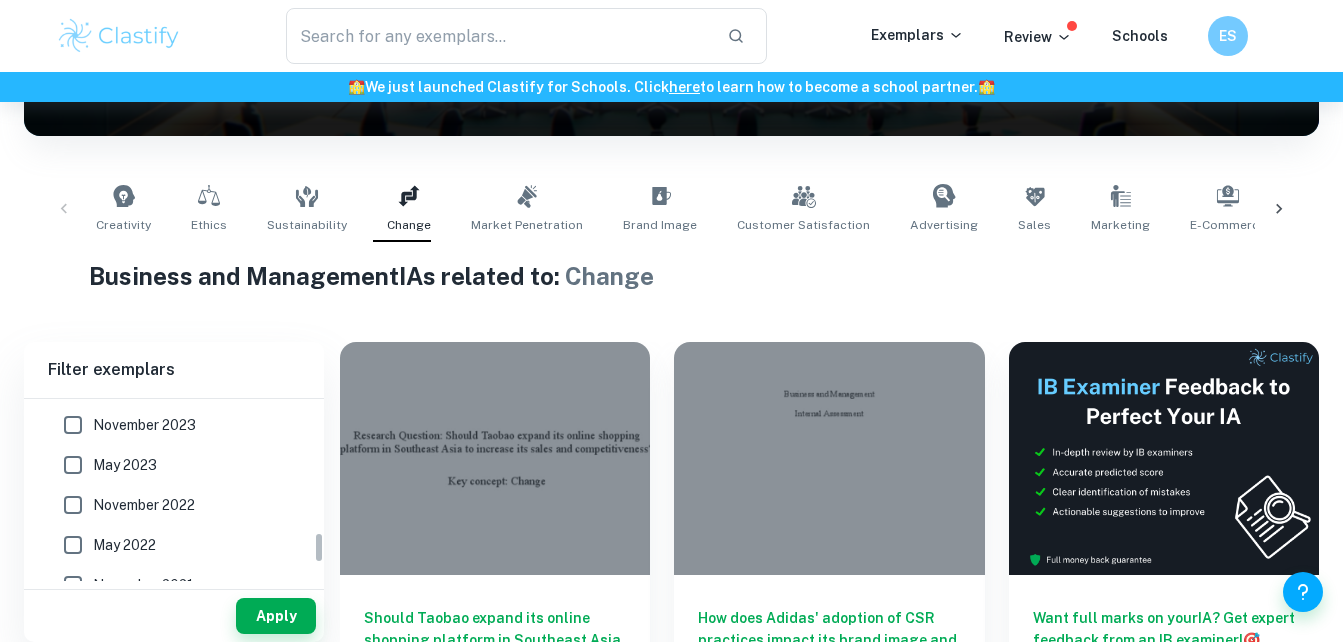 scroll, scrollTop: 777, scrollLeft: 0, axis: vertical 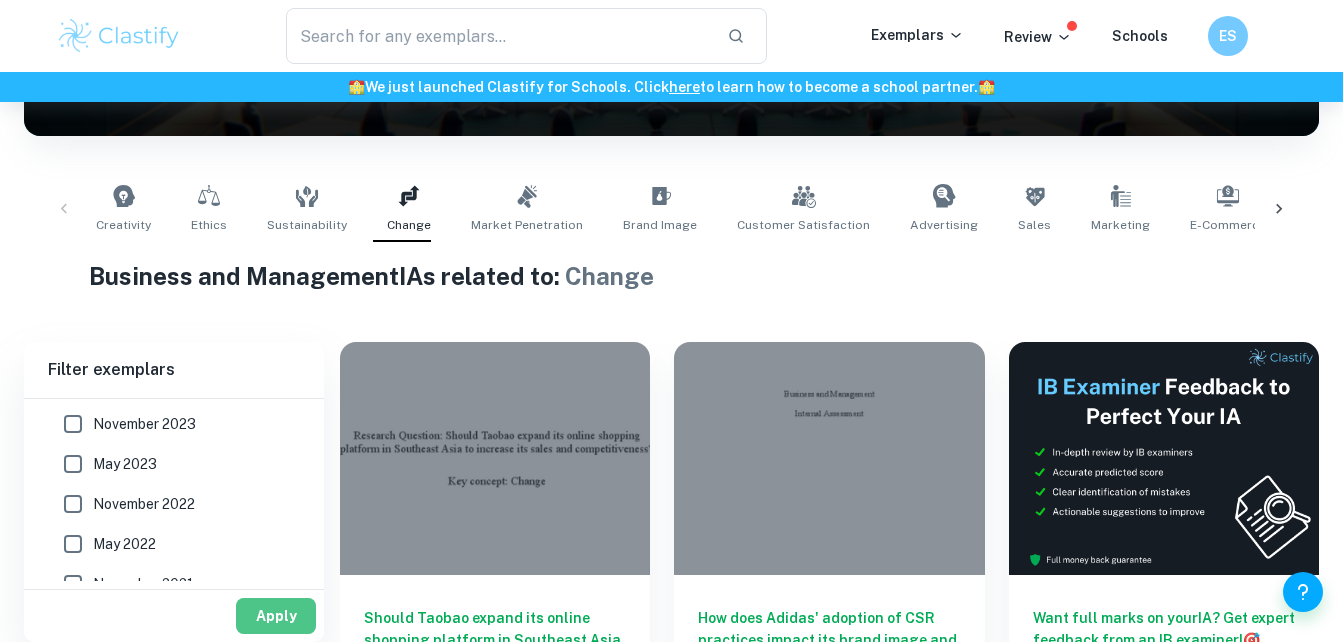 click on "Apply" at bounding box center (276, 616) 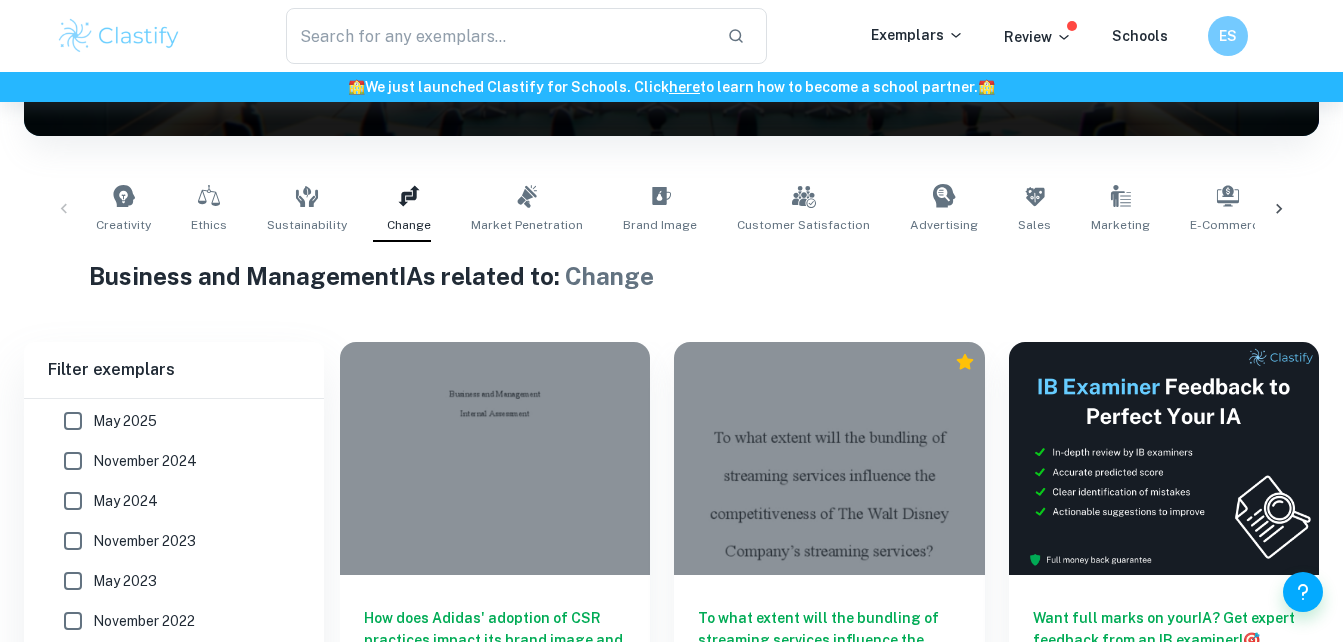scroll, scrollTop: 674, scrollLeft: 0, axis: vertical 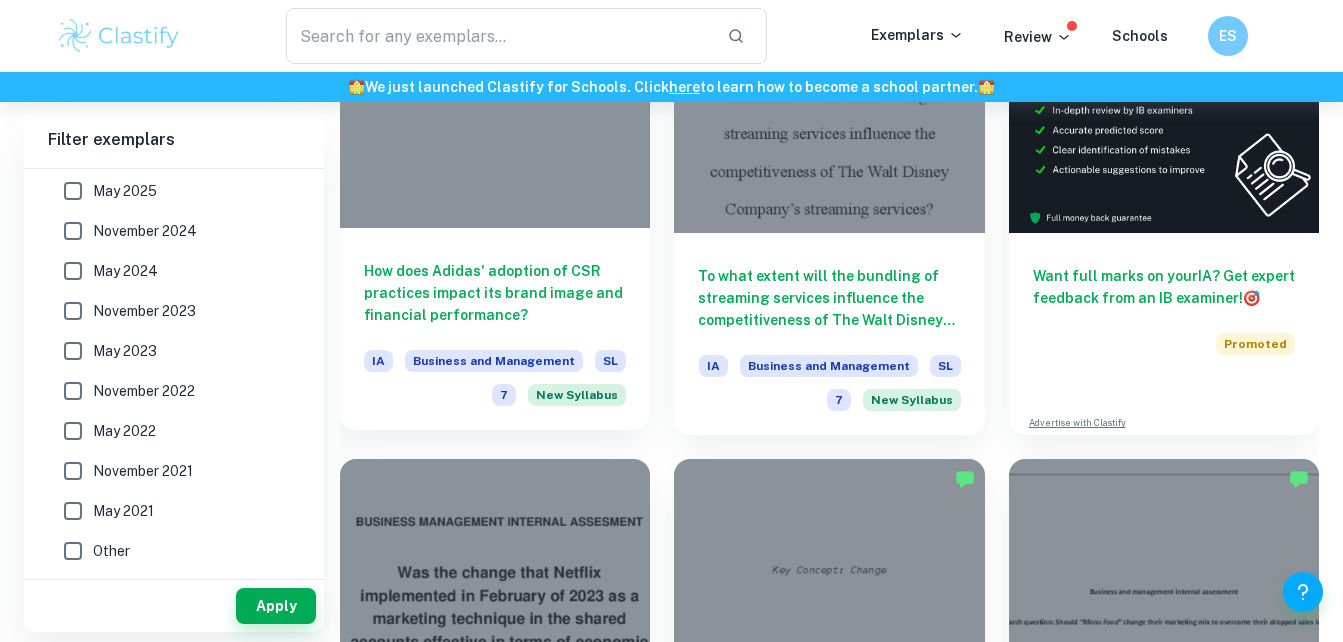 click on "How does Adidas' adoption of CSR practices impact its brand image and financial performance? IA Business and Management SL 7 New Syllabus" at bounding box center [495, 329] 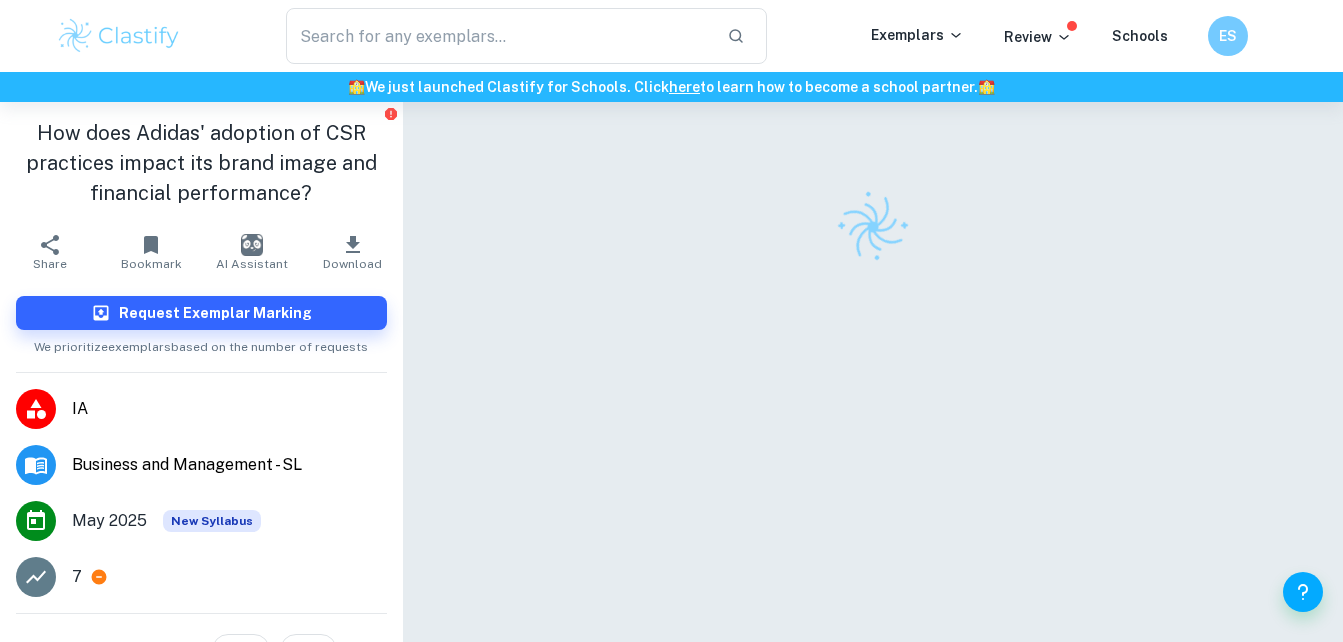 scroll, scrollTop: 102, scrollLeft: 0, axis: vertical 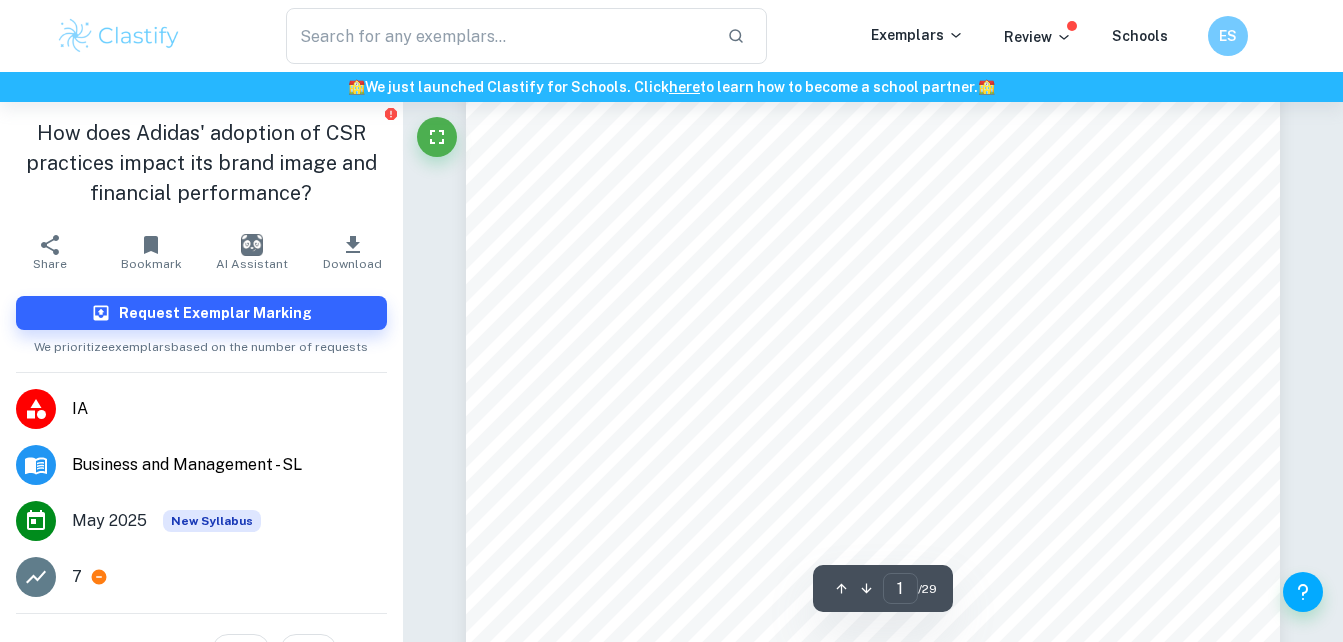 click at bounding box center (873, 595) 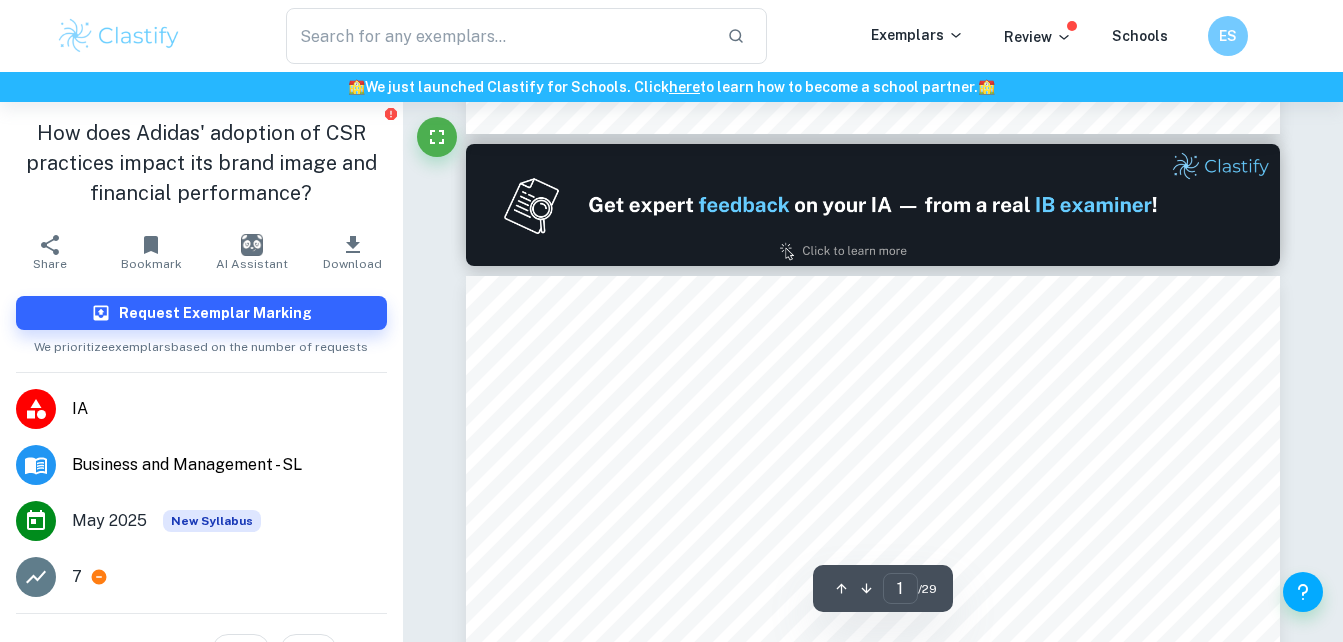 type on "2" 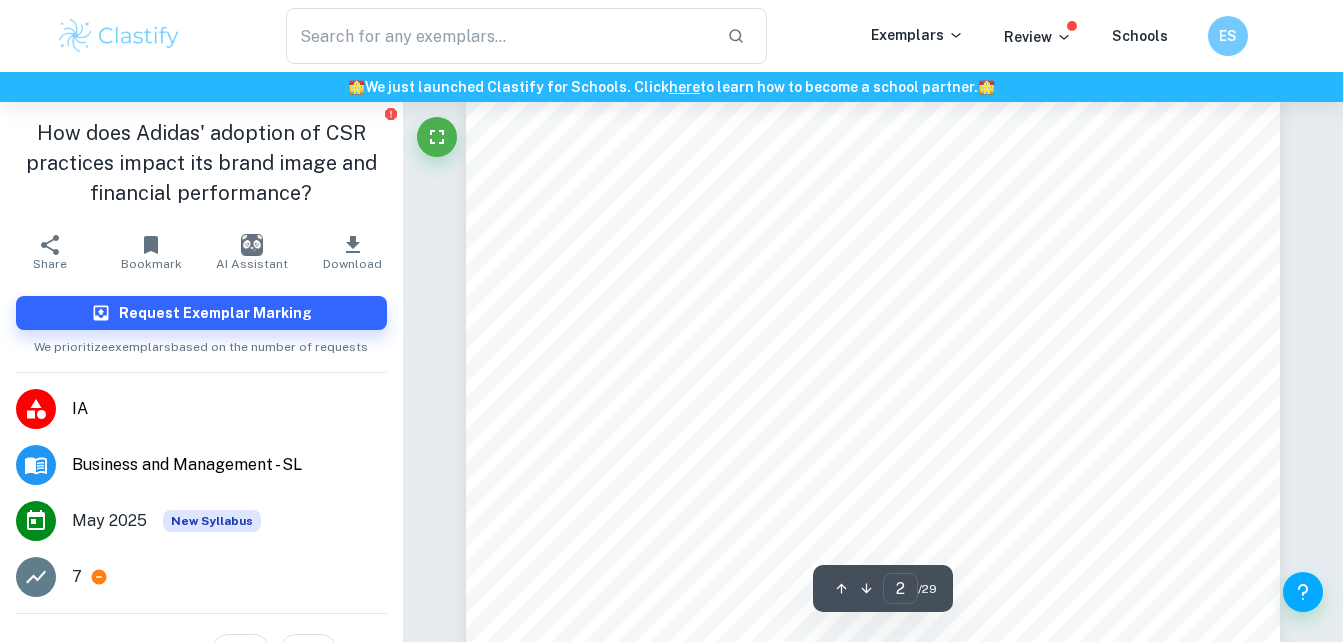 scroll, scrollTop: 1448, scrollLeft: 0, axis: vertical 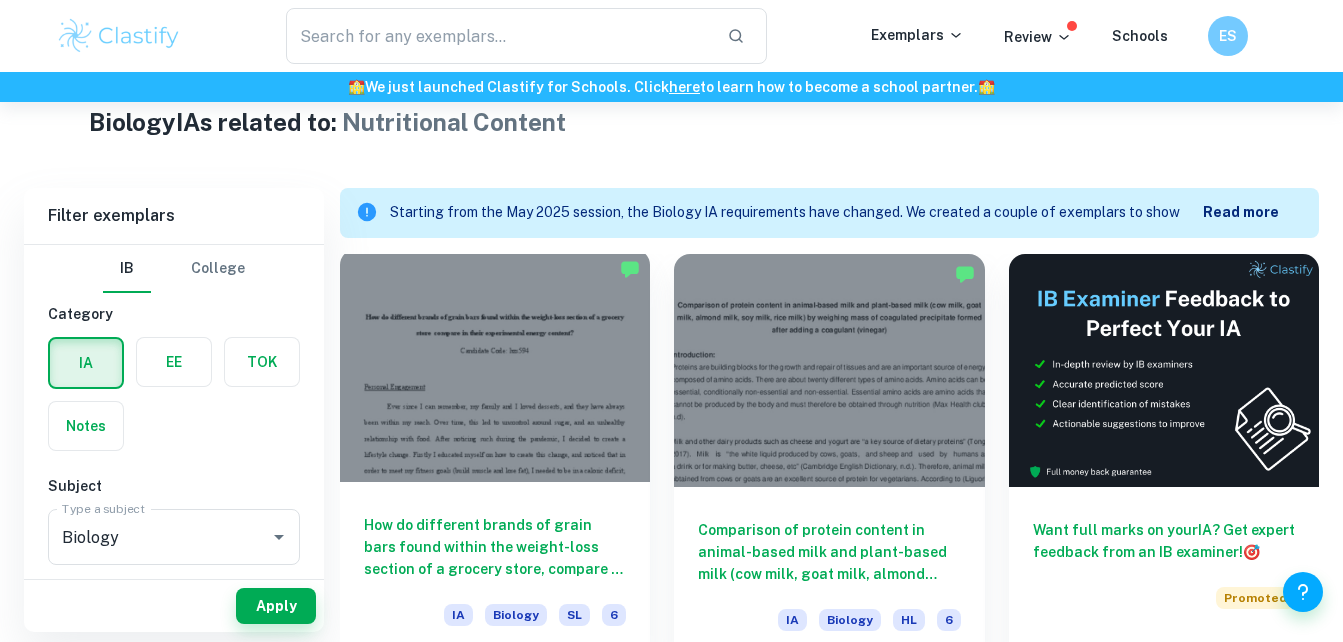 click at bounding box center (495, 365) 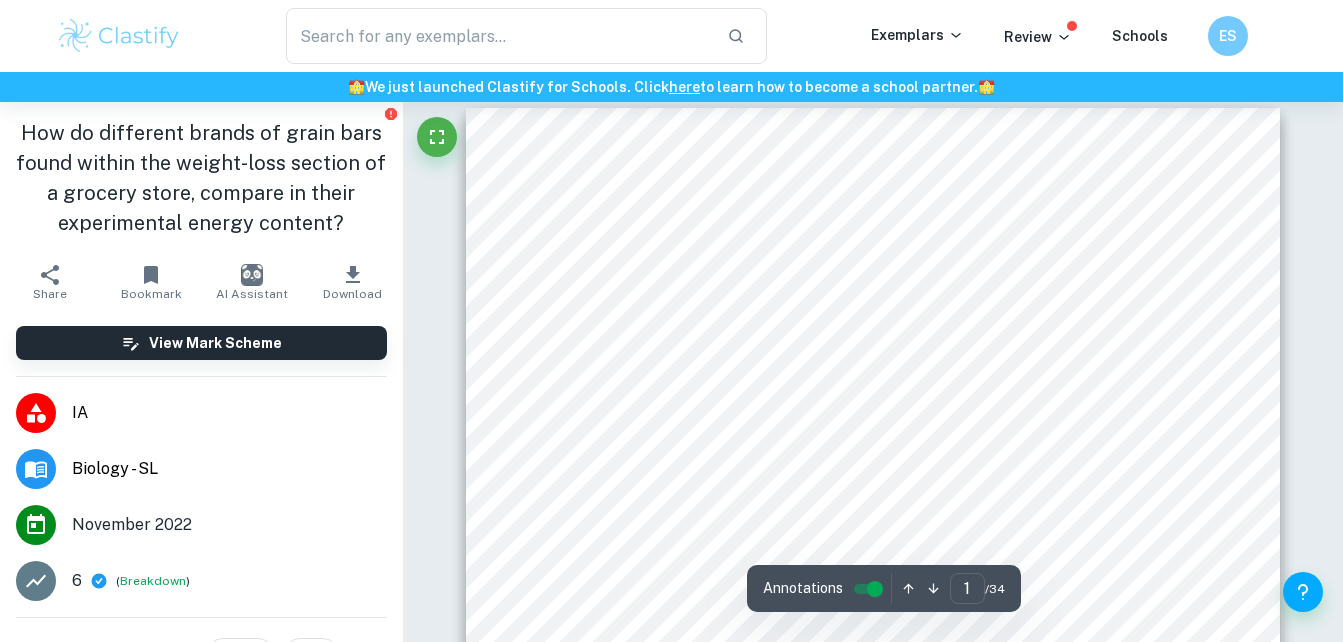 scroll, scrollTop: 0, scrollLeft: 0, axis: both 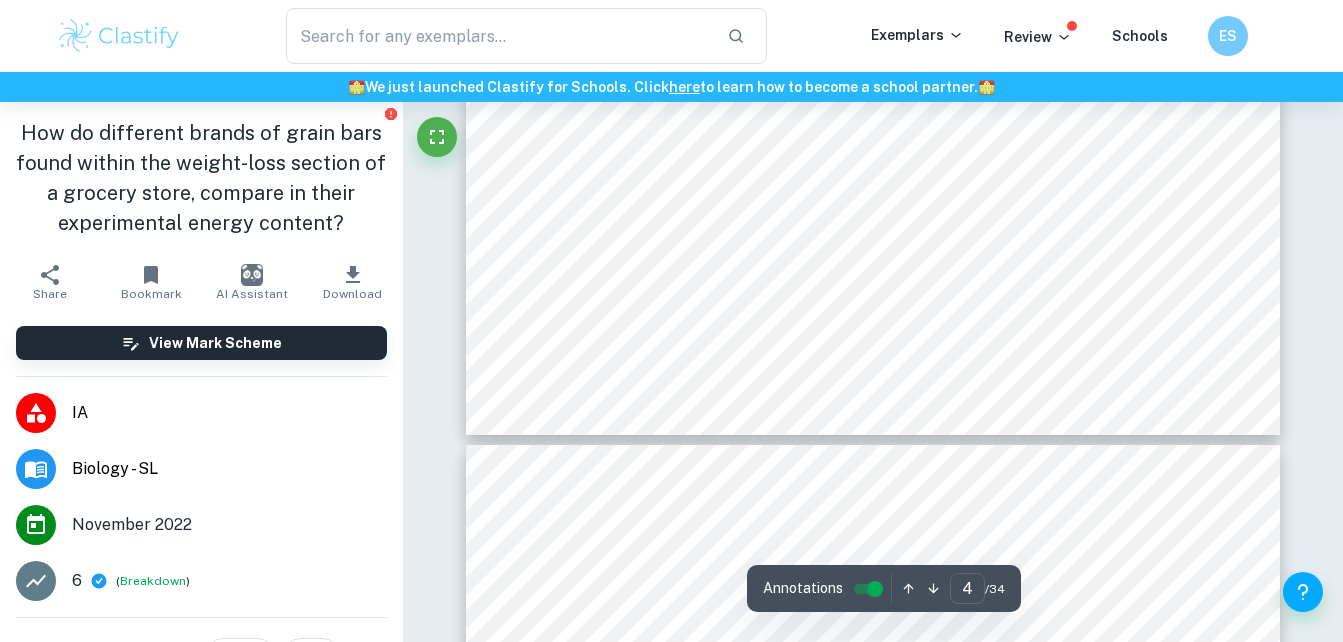 type on "5" 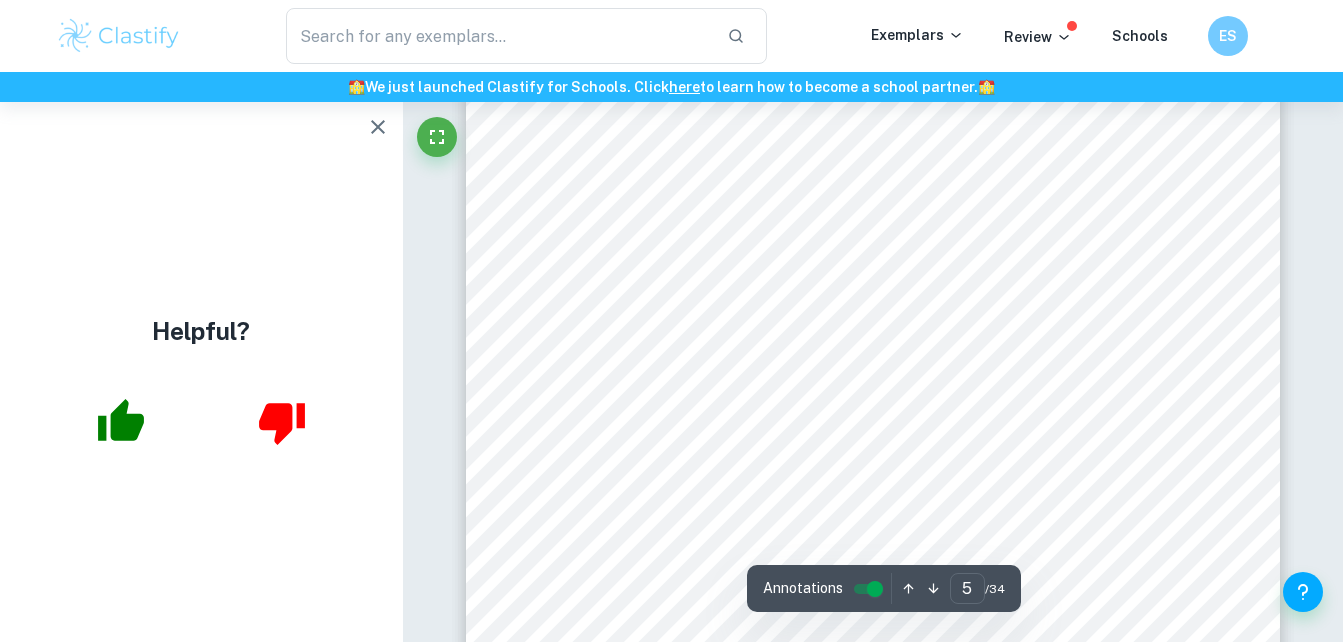 scroll, scrollTop: 4786, scrollLeft: 0, axis: vertical 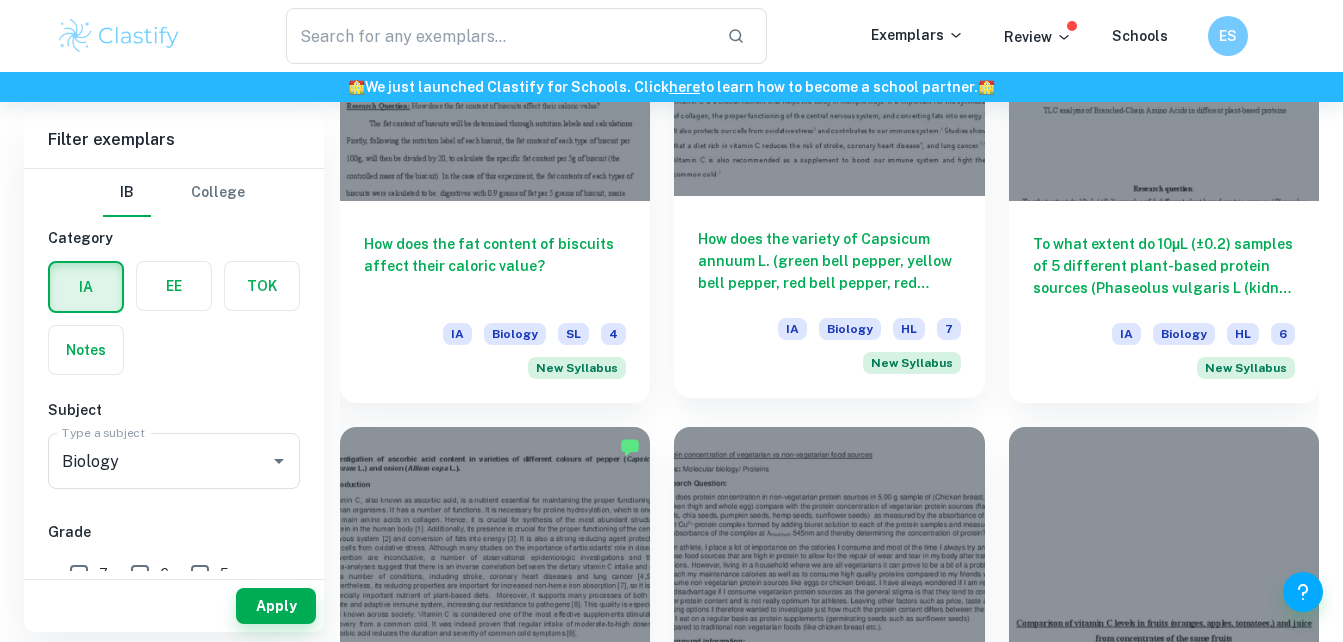 click on "How does the variety of Capsicum annuum L. (green bell pepper, yellow bell pepper, red bell pepper, red sweet long pepper) and Allium cepa L. (yellow onion, red onion, white onion) influence their vitamin C content in mg/100g, as measured by vegetable juice volume needed to titrate 2 ml of 0.1% DCPIP solution?" at bounding box center (829, 261) 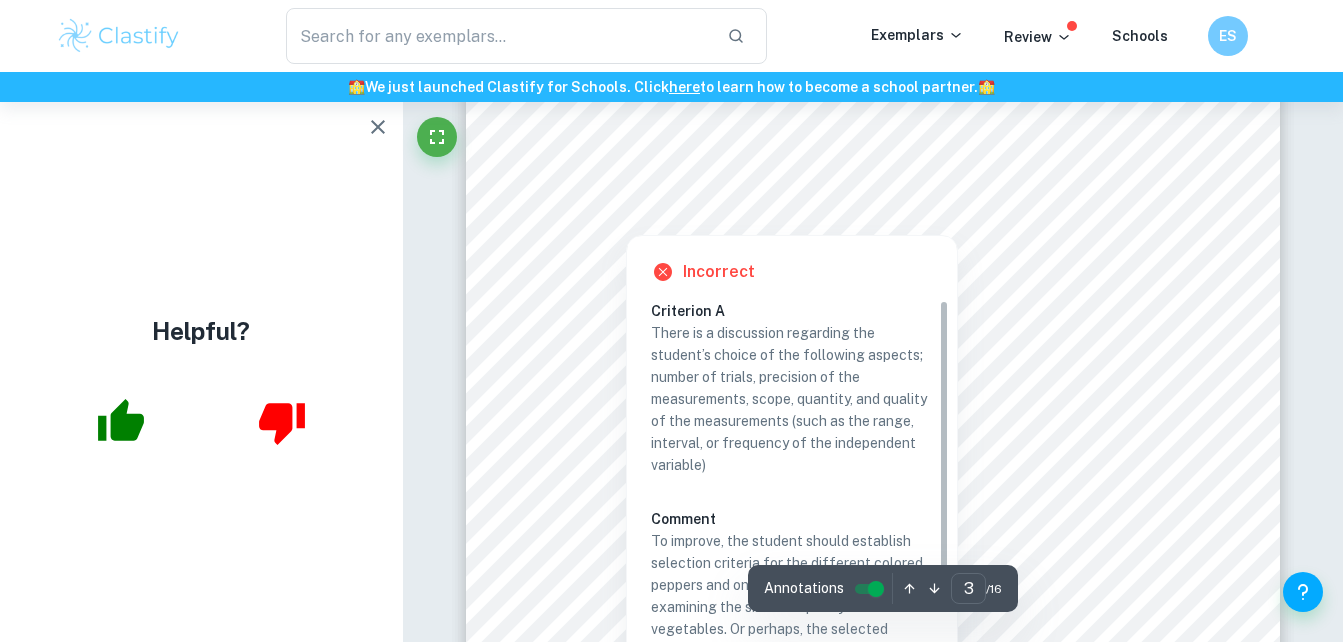 scroll, scrollTop: 2927, scrollLeft: 0, axis: vertical 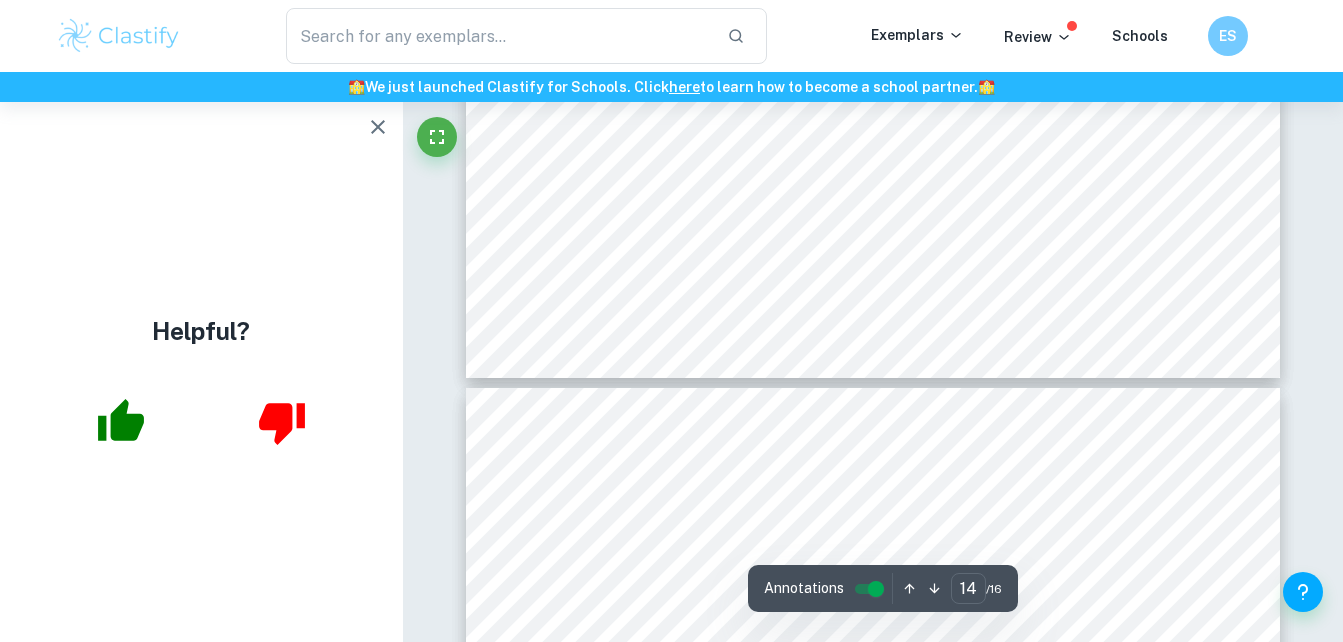 type on "13" 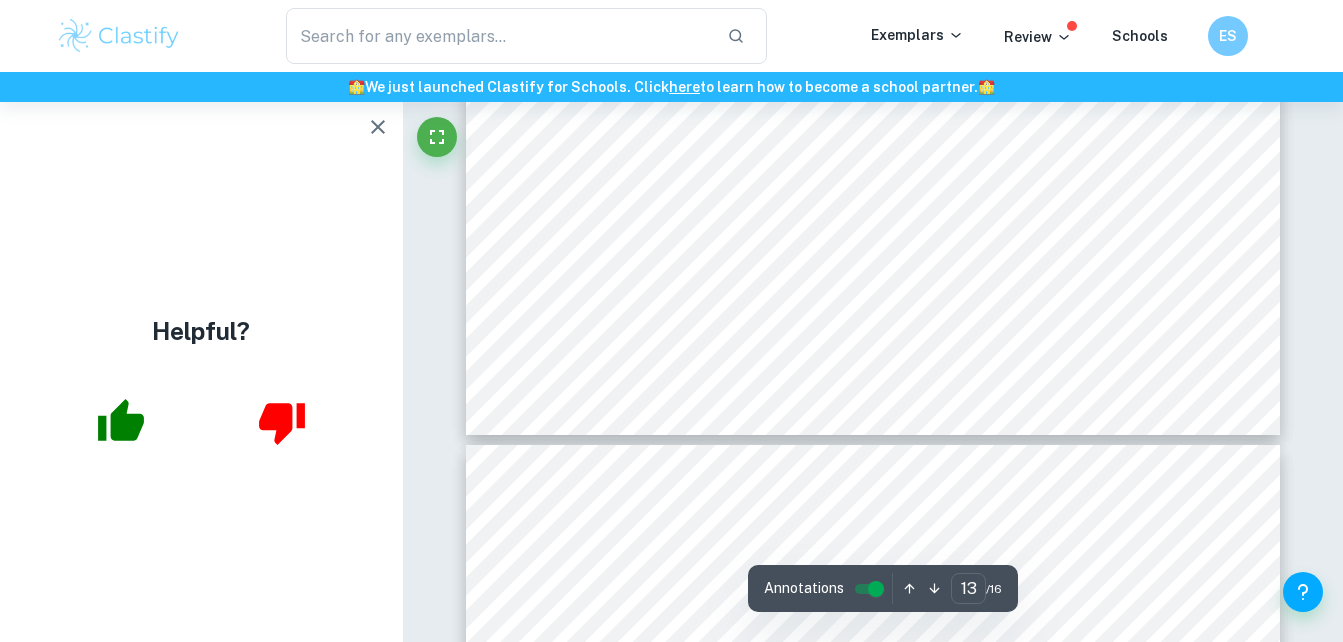 scroll, scrollTop: 14919, scrollLeft: 0, axis: vertical 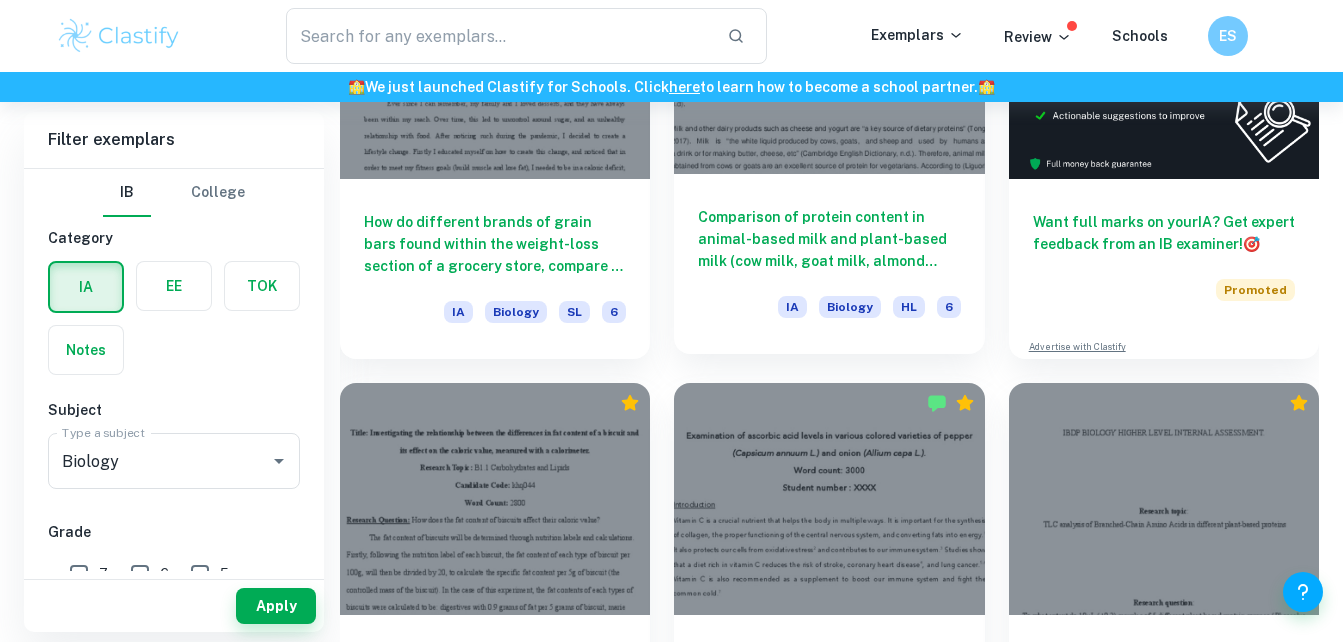 click on "Comparison of protein content in animal-based milk and plant-based milk (cow milk, goat milk, almond milk, soy milk, rice milk) by weighing mass of coagulated precipitate formed after adding a coagulant (vinegar) IA Biology HL 6" at bounding box center (829, 264) 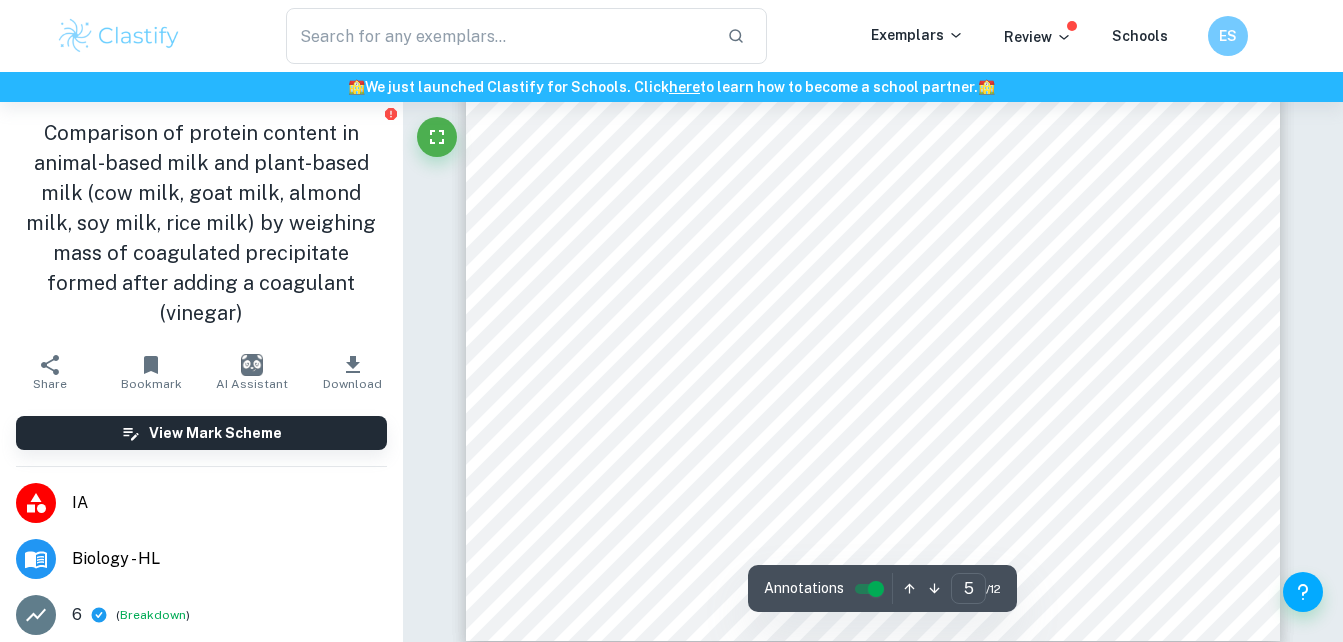 scroll, scrollTop: 5505, scrollLeft: 0, axis: vertical 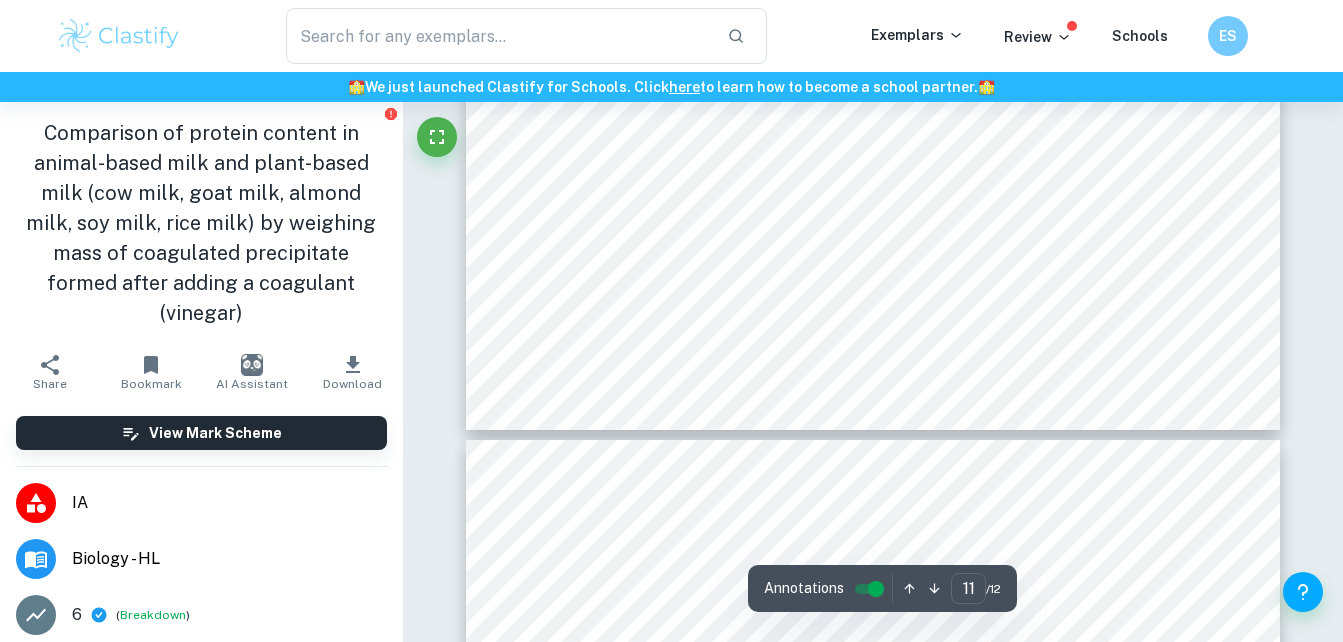 type on "12" 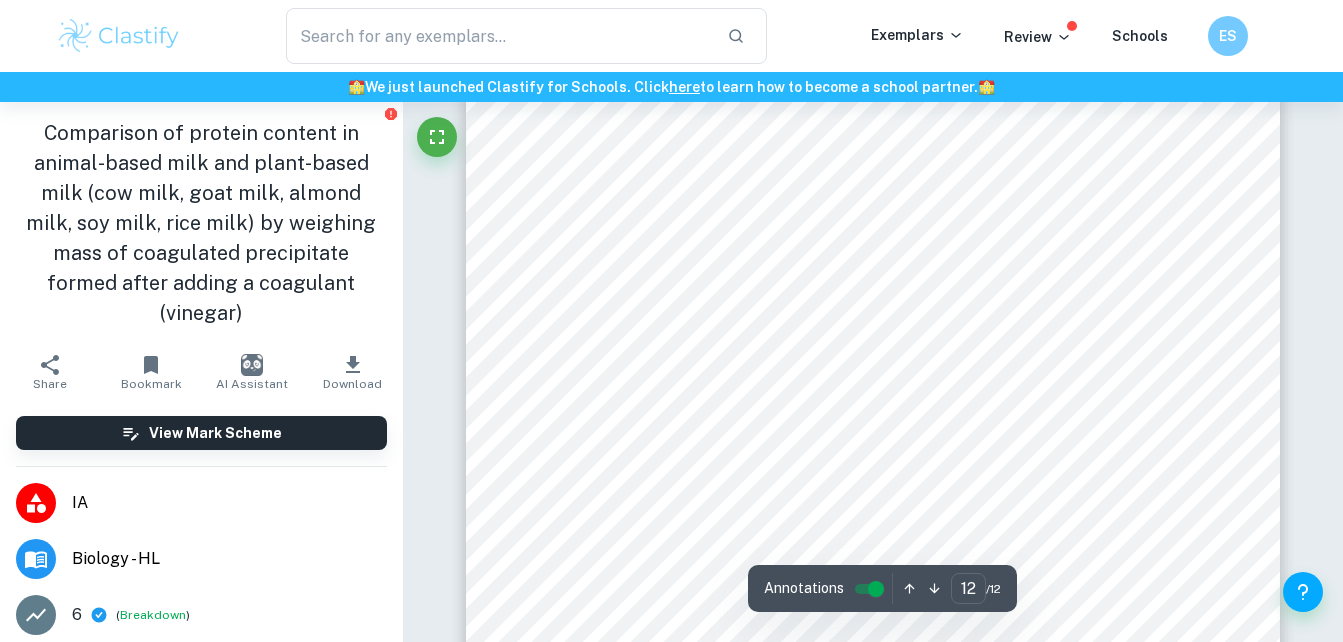 scroll, scrollTop: 13566, scrollLeft: 0, axis: vertical 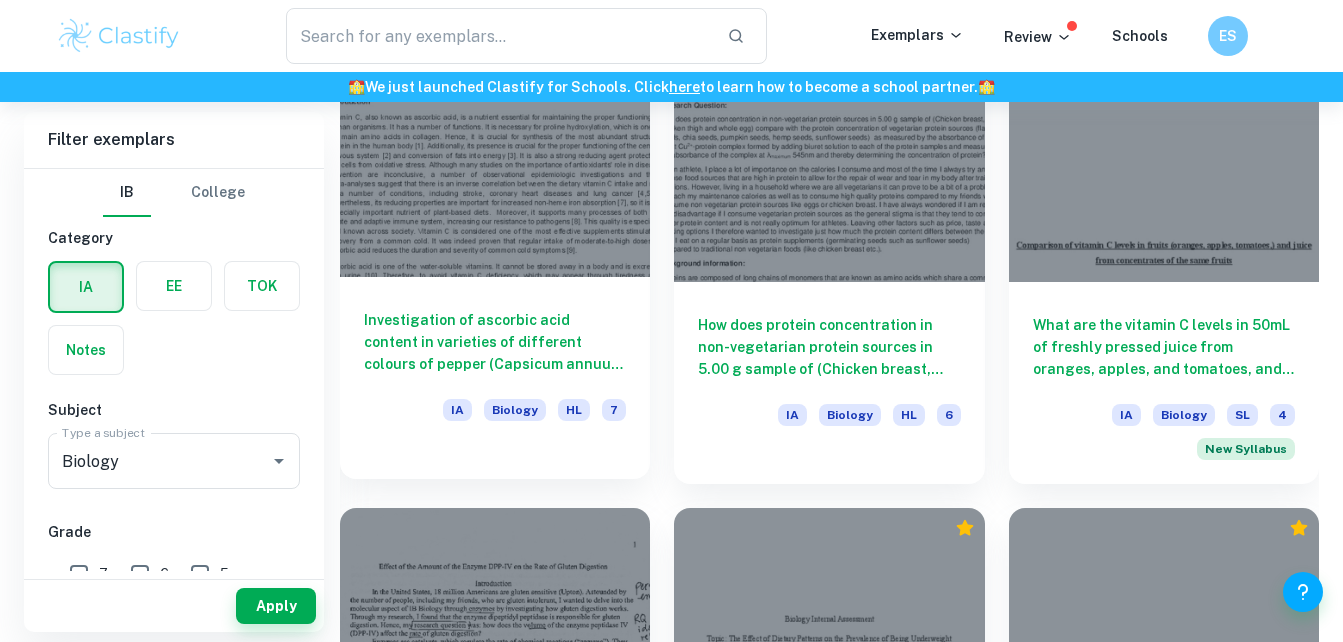 click on "Investigation of ascorbic acid content in varieties of different colours of pepper (Capsicum annuum L.) and onion (Allium cepa L.)." at bounding box center (495, 342) 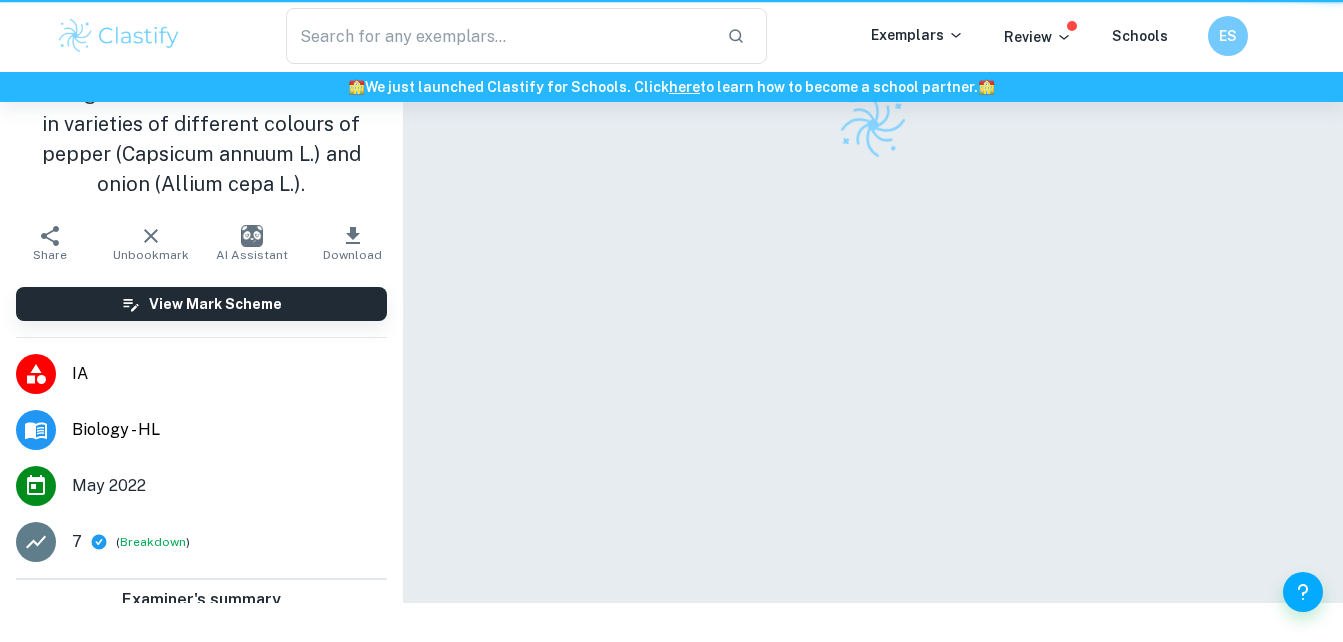 scroll, scrollTop: 0, scrollLeft: 0, axis: both 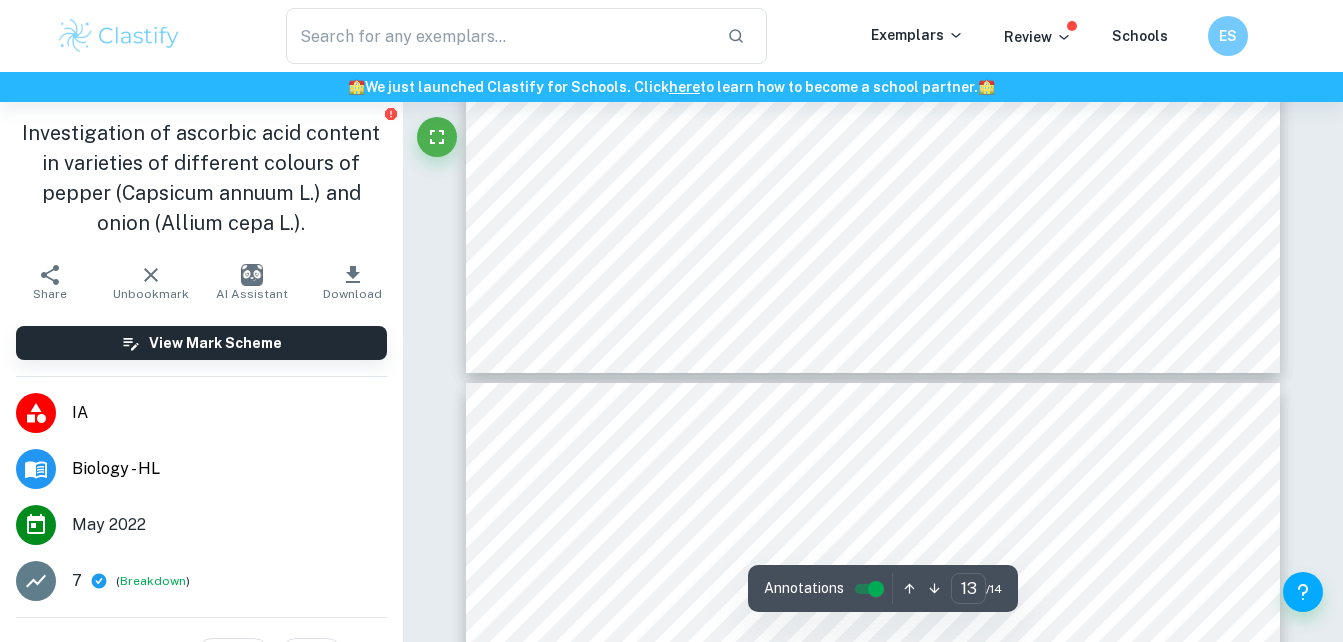 type on "14" 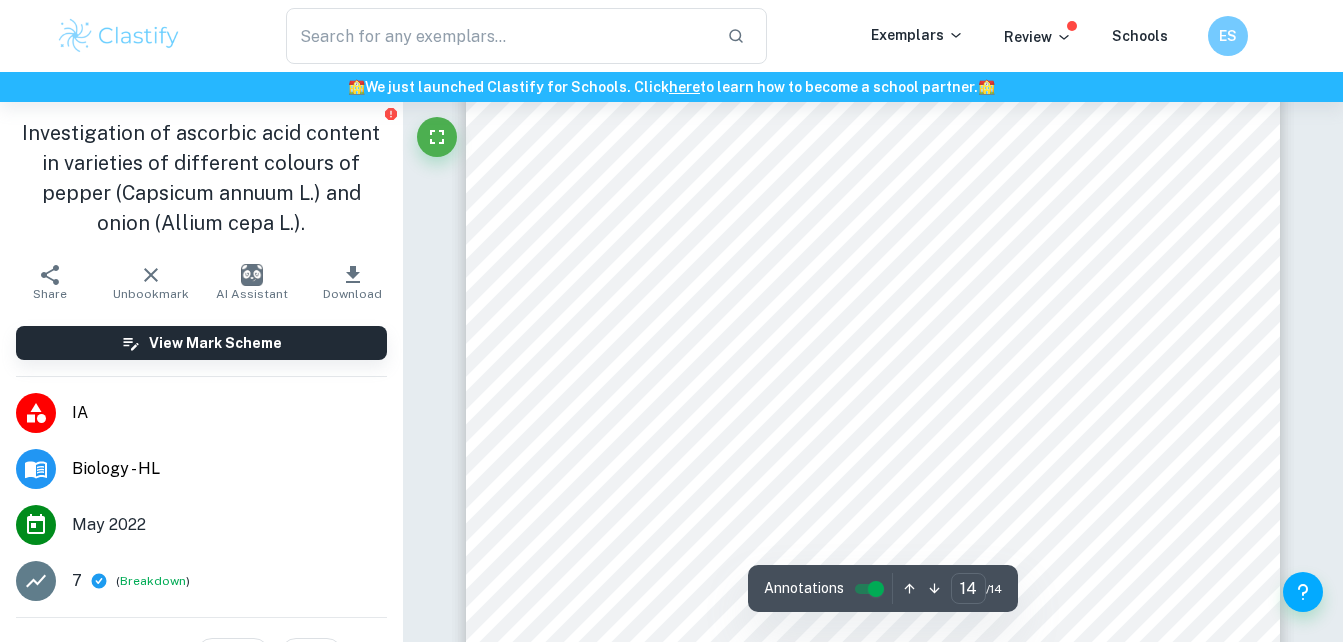 scroll, scrollTop: 15876, scrollLeft: 0, axis: vertical 